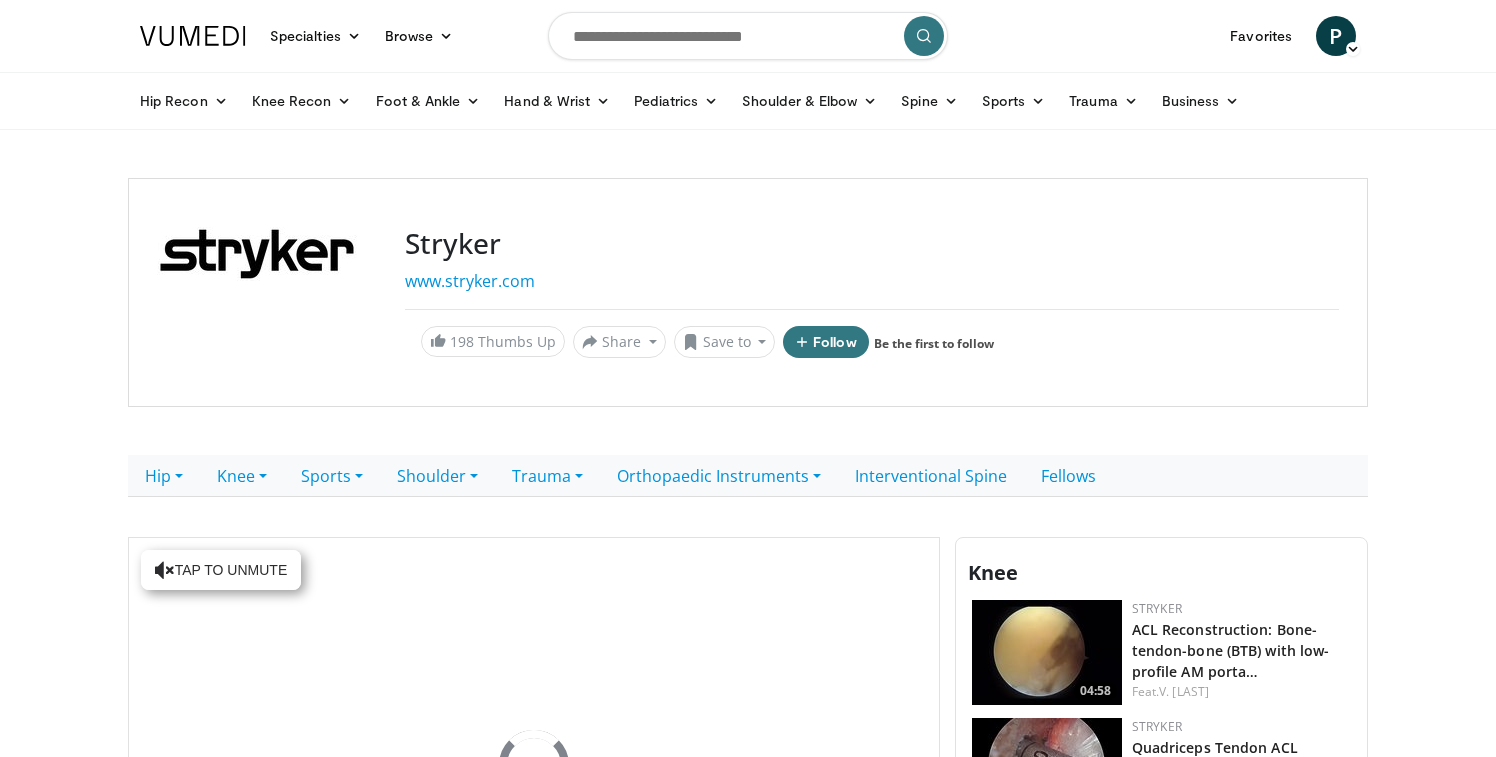 scroll, scrollTop: 0, scrollLeft: 0, axis: both 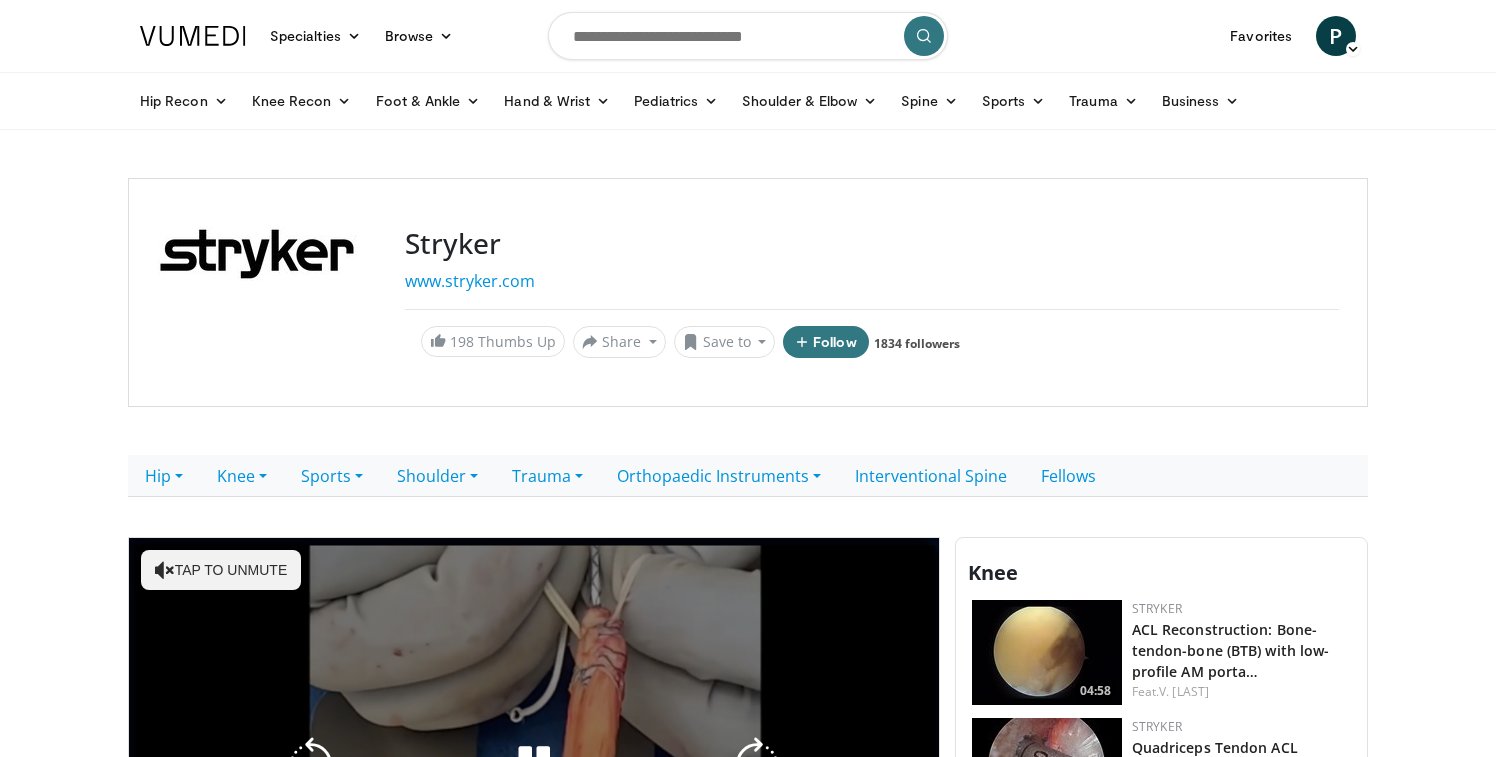 click on "Tap to unmute" at bounding box center (221, 570) 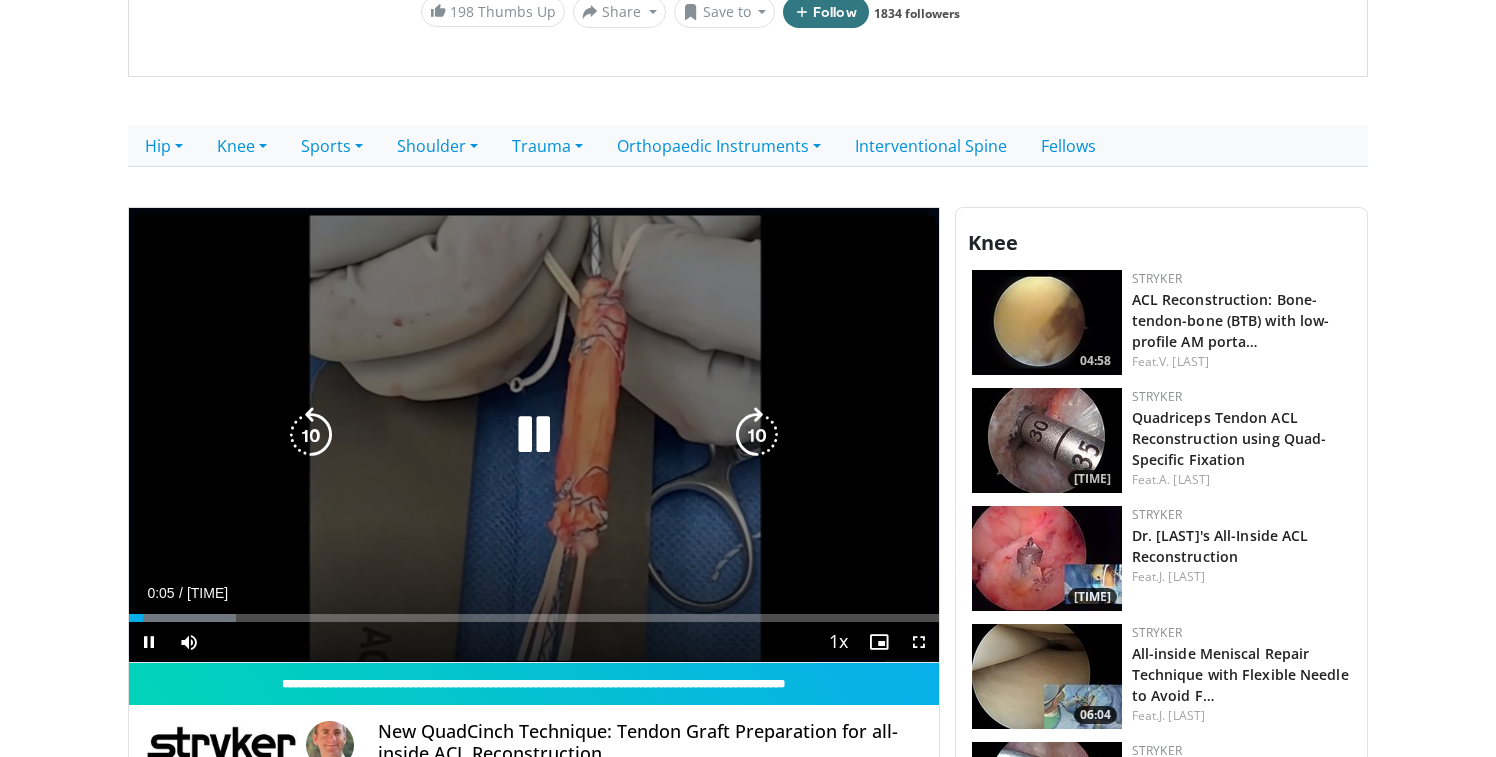 scroll, scrollTop: 335, scrollLeft: 0, axis: vertical 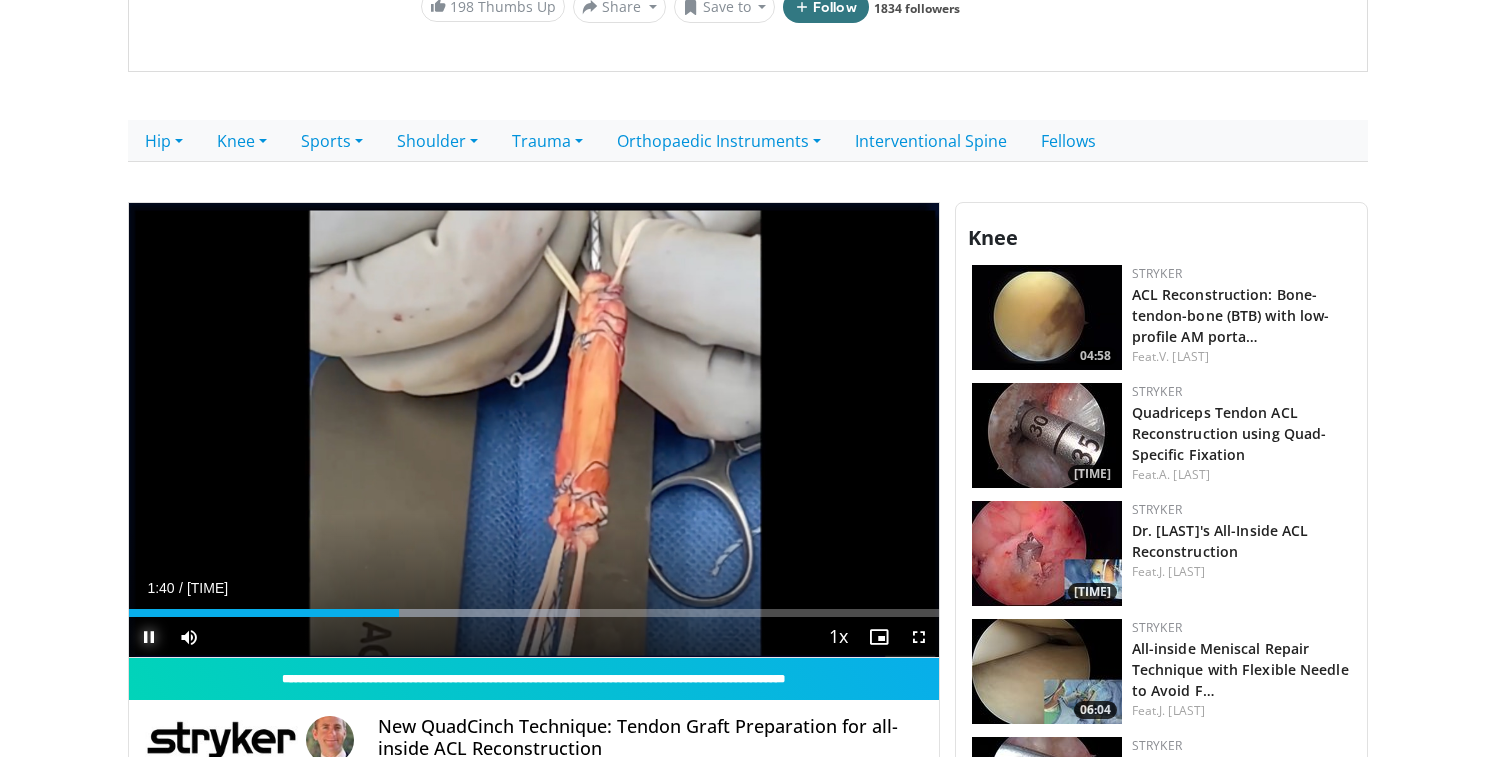 click at bounding box center [149, 637] 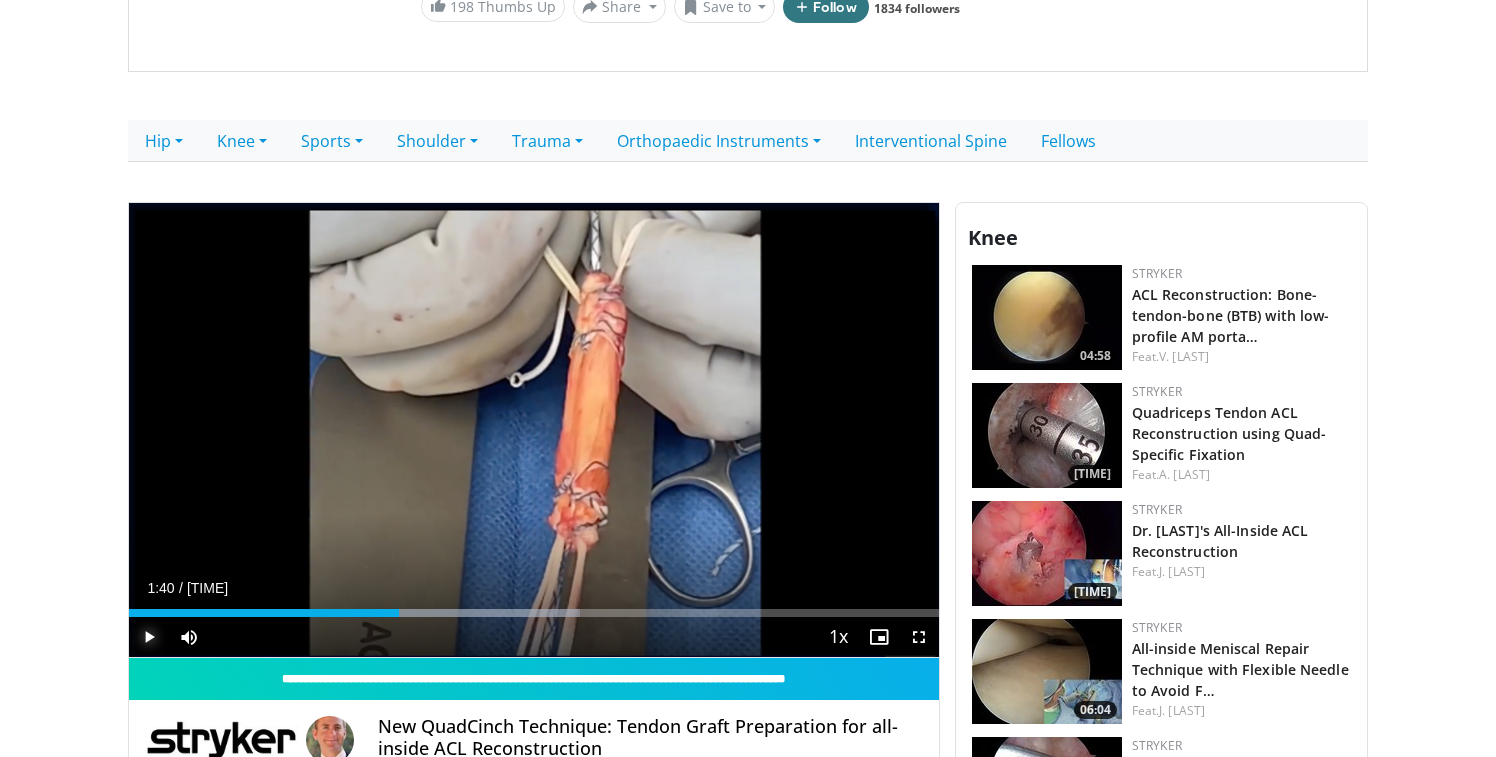 click at bounding box center (149, 637) 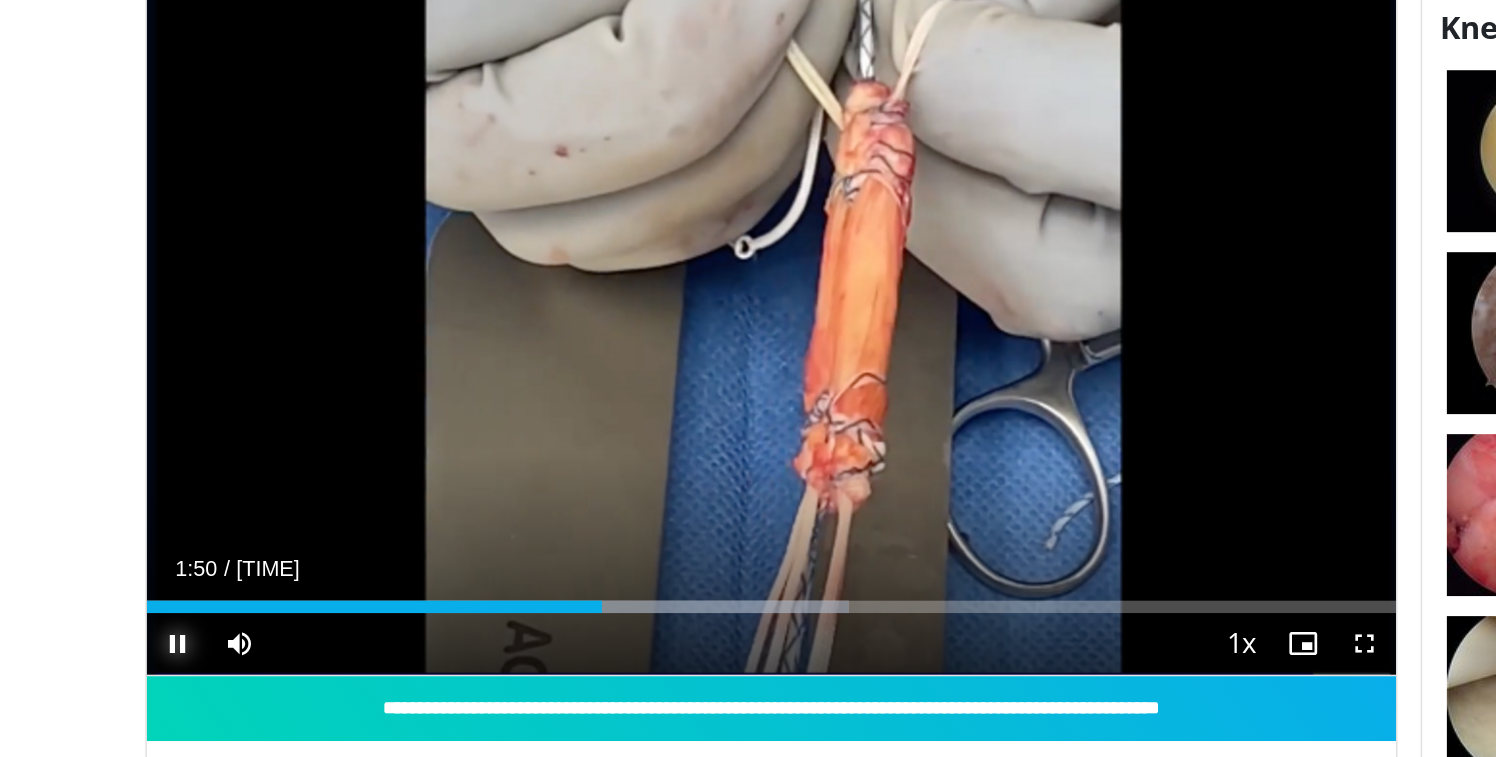 click at bounding box center [149, 637] 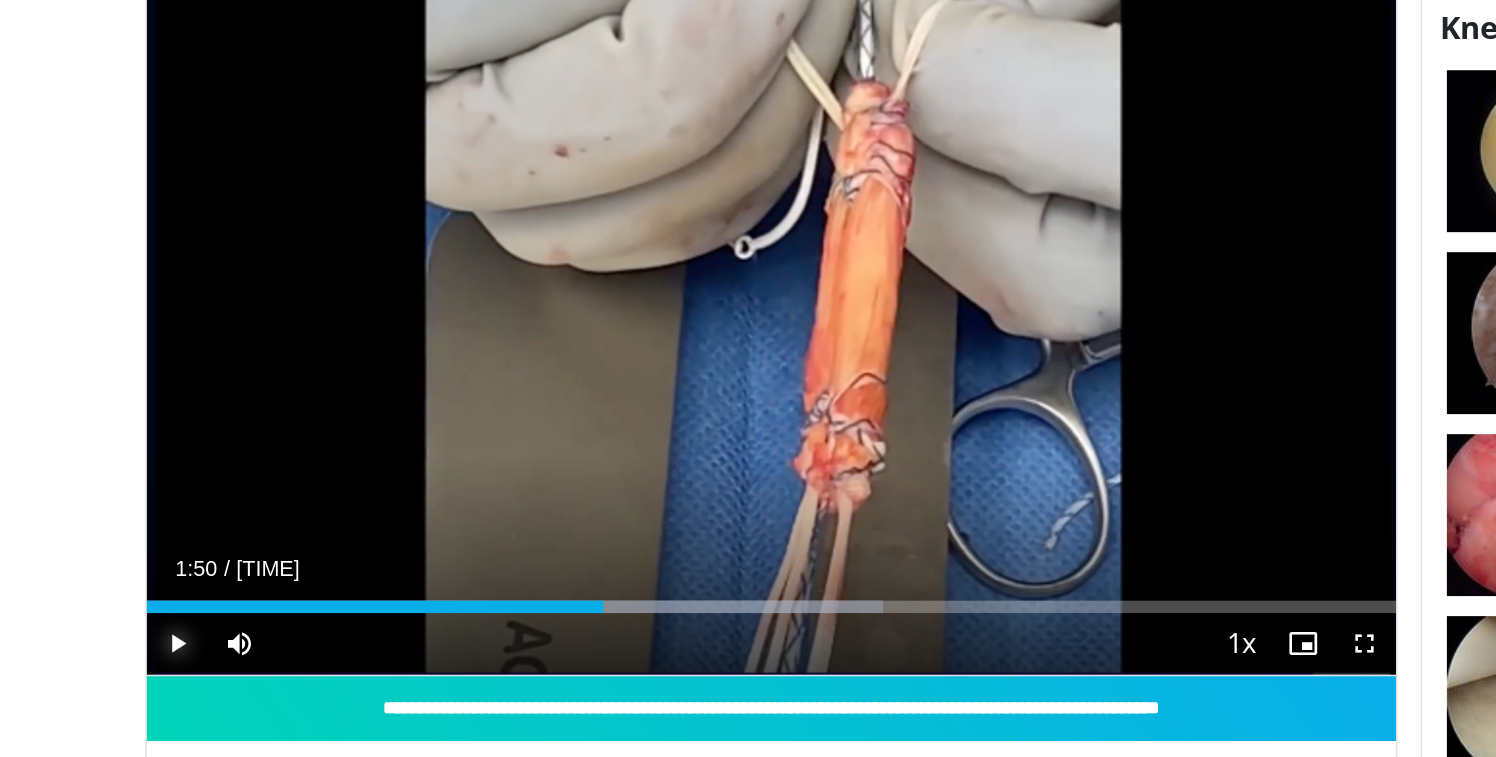 click at bounding box center [149, 637] 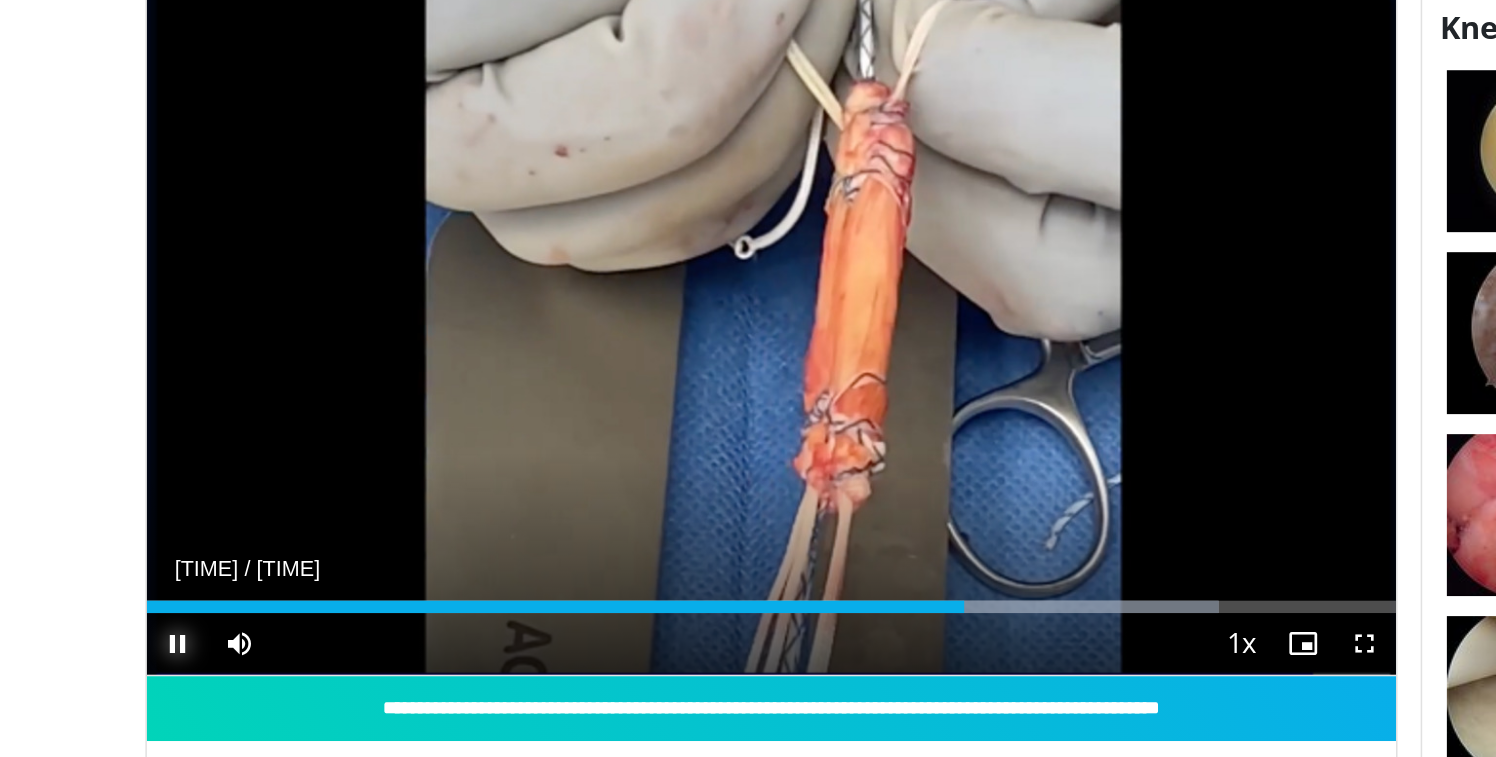click at bounding box center (149, 637) 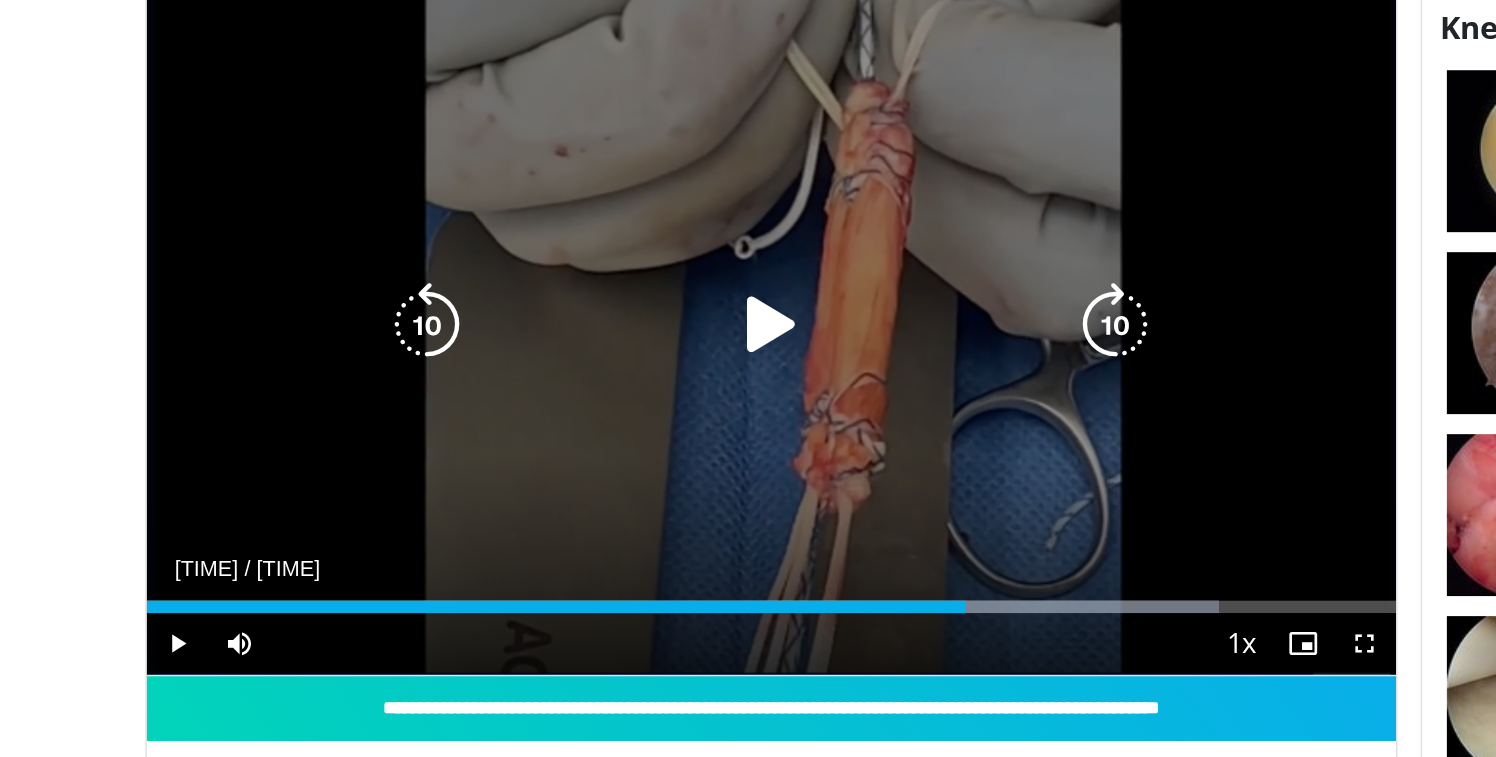 click at bounding box center (534, 430) 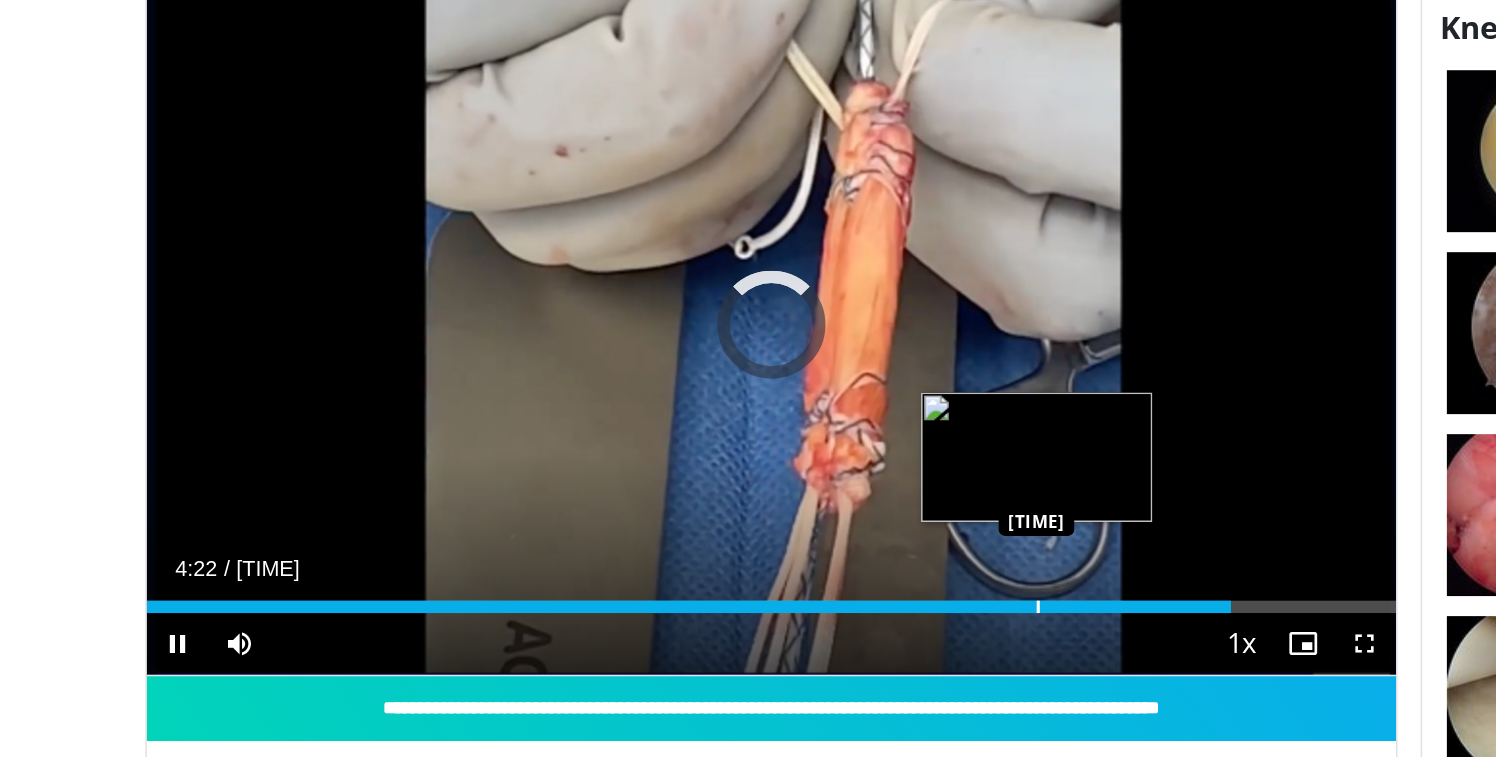 click at bounding box center [707, 613] 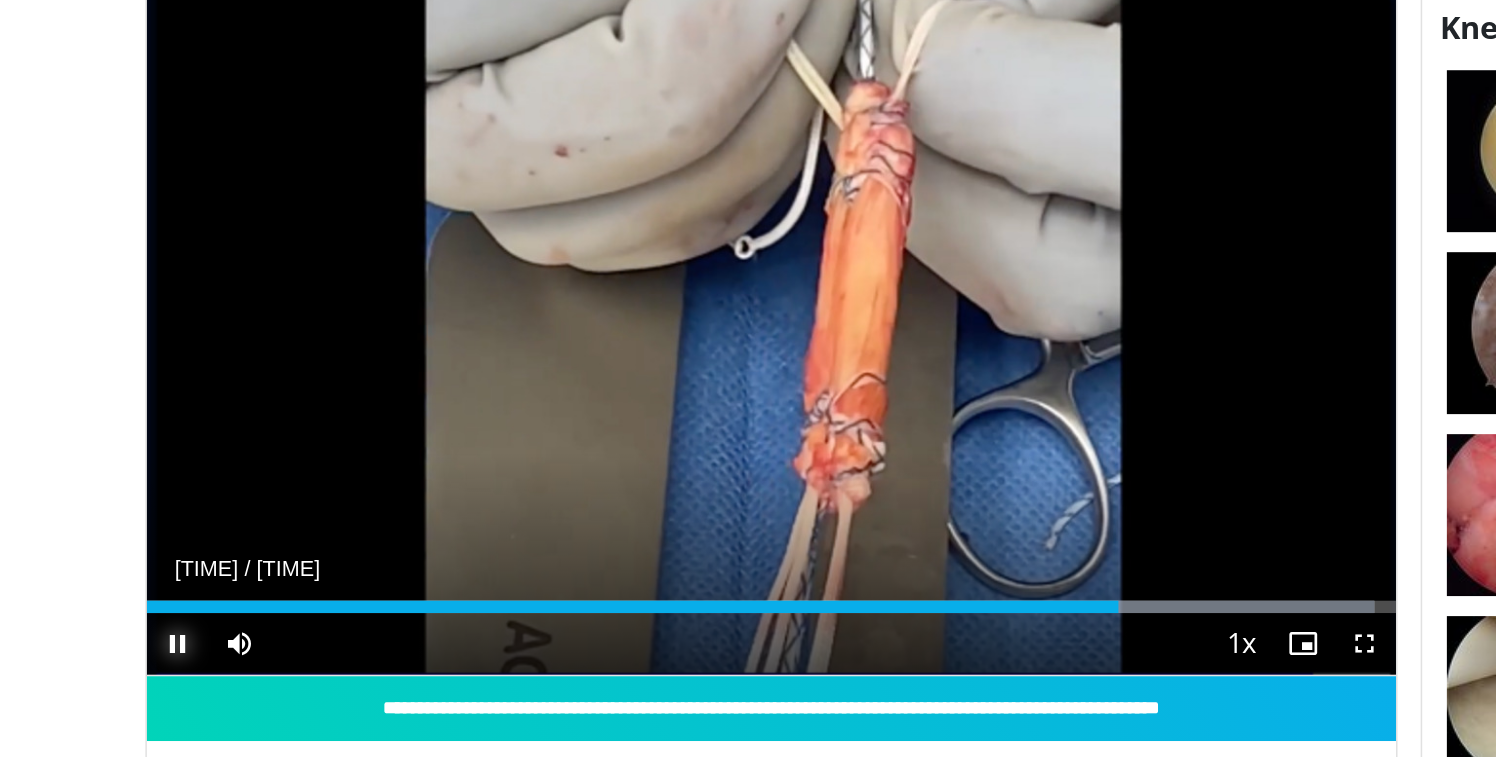 click at bounding box center [149, 637] 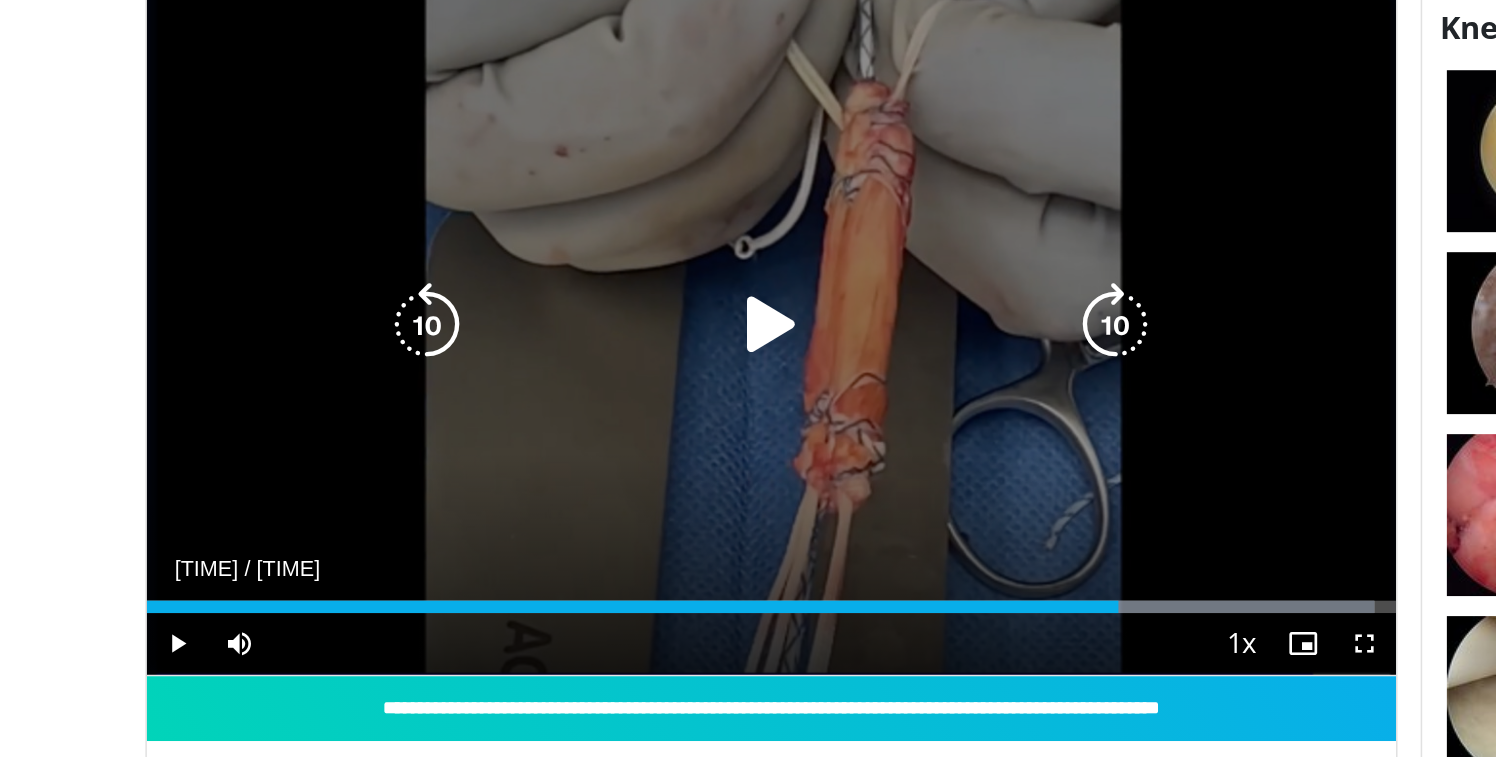 click at bounding box center (534, 430) 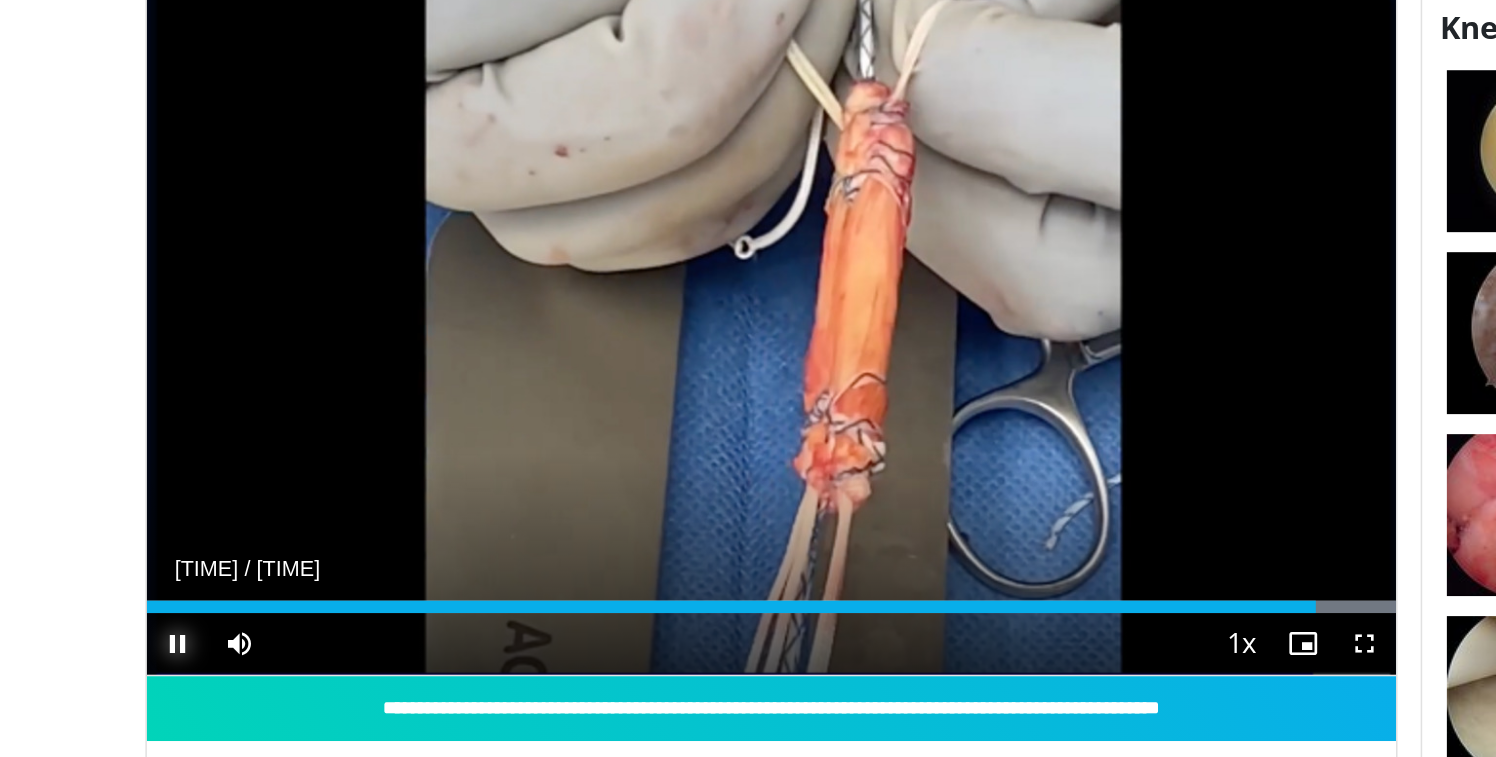click at bounding box center [149, 637] 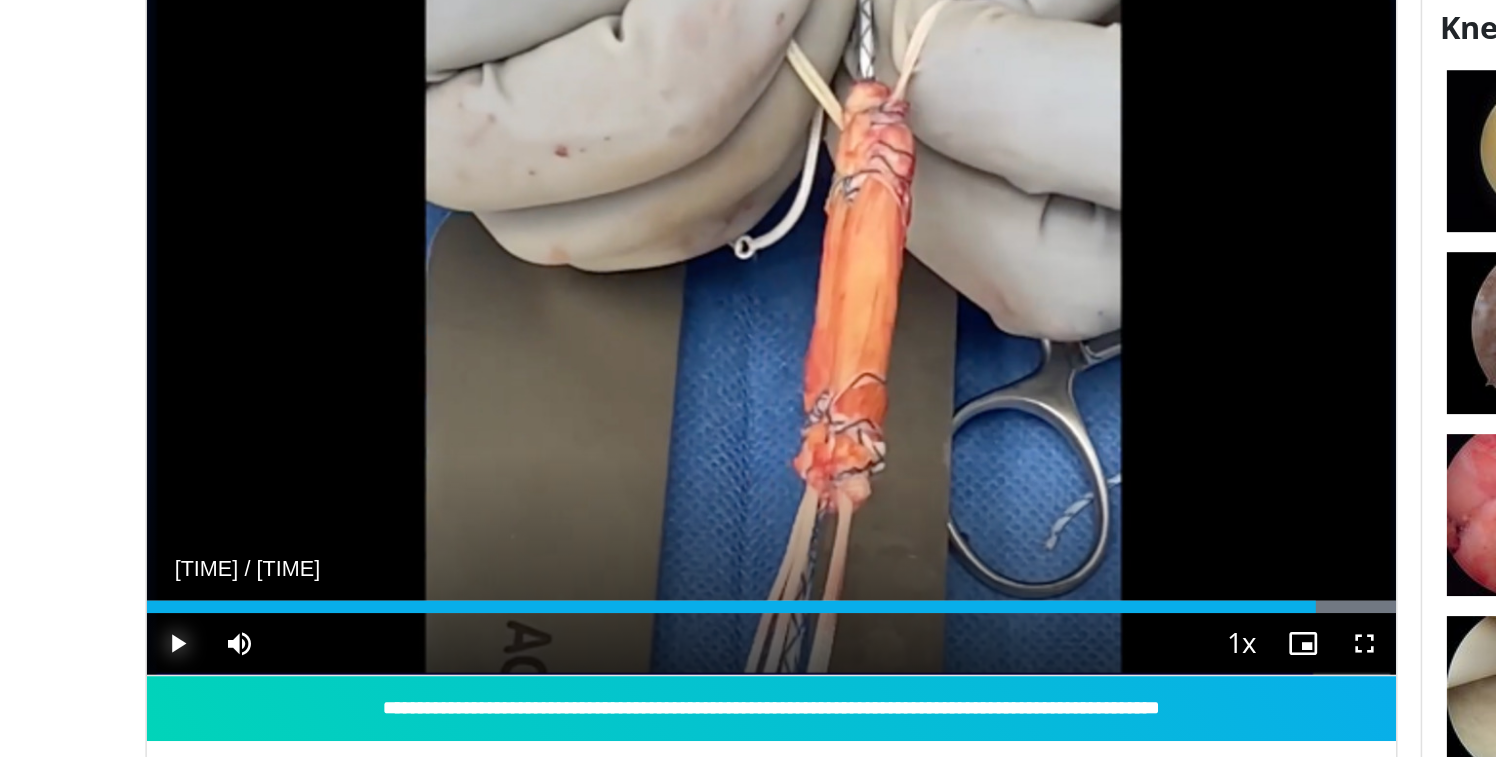 click at bounding box center [149, 637] 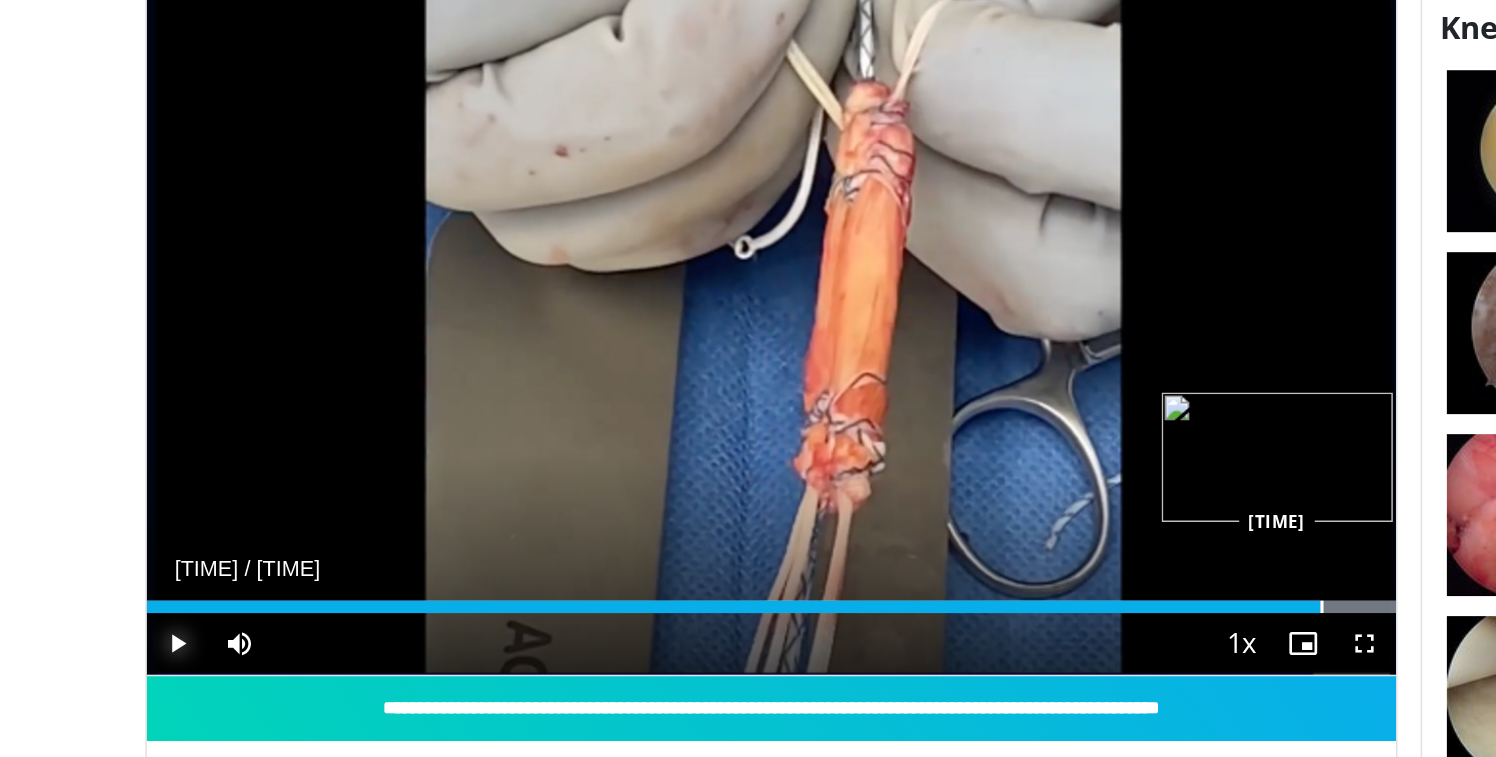click at bounding box center (891, 613) 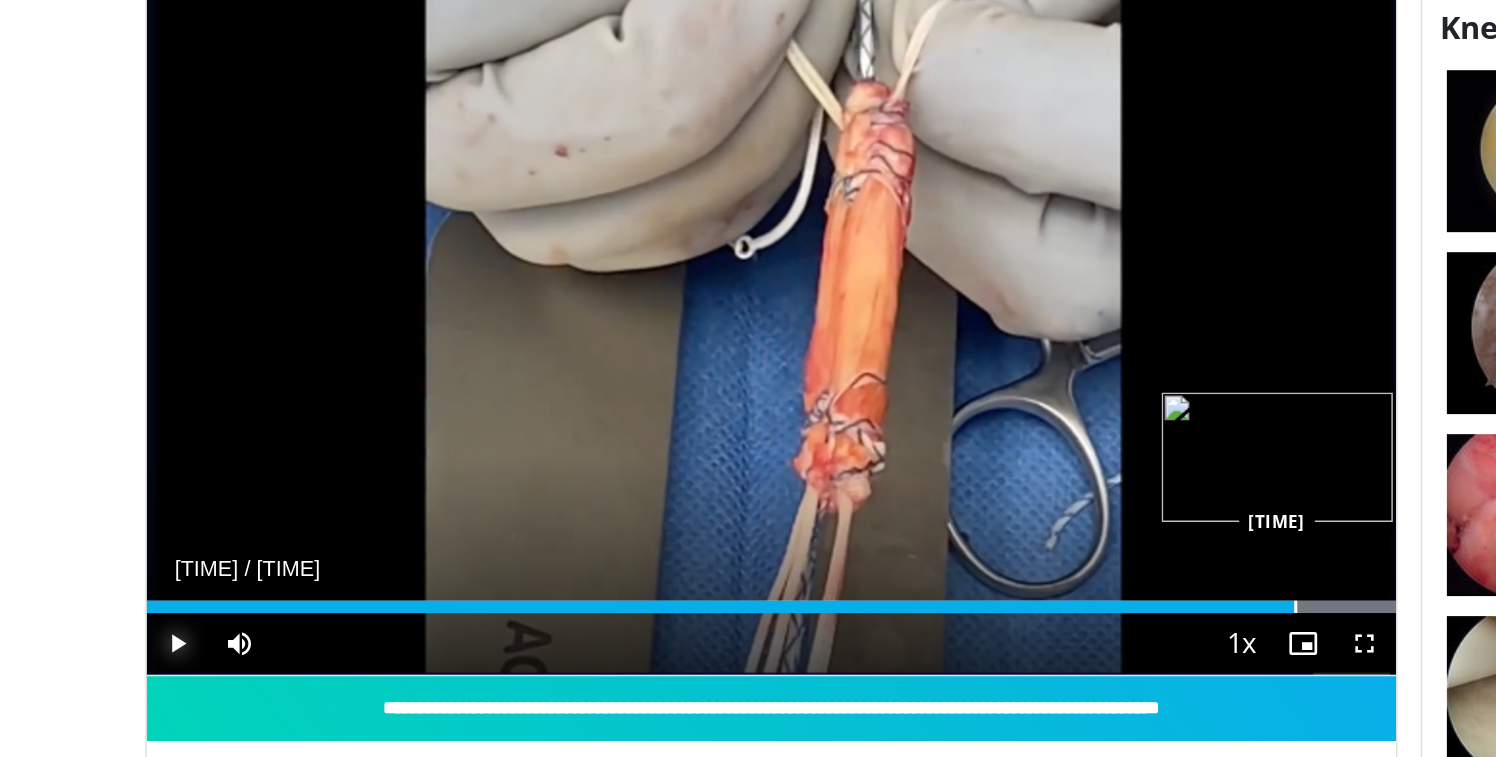 click at bounding box center [874, 613] 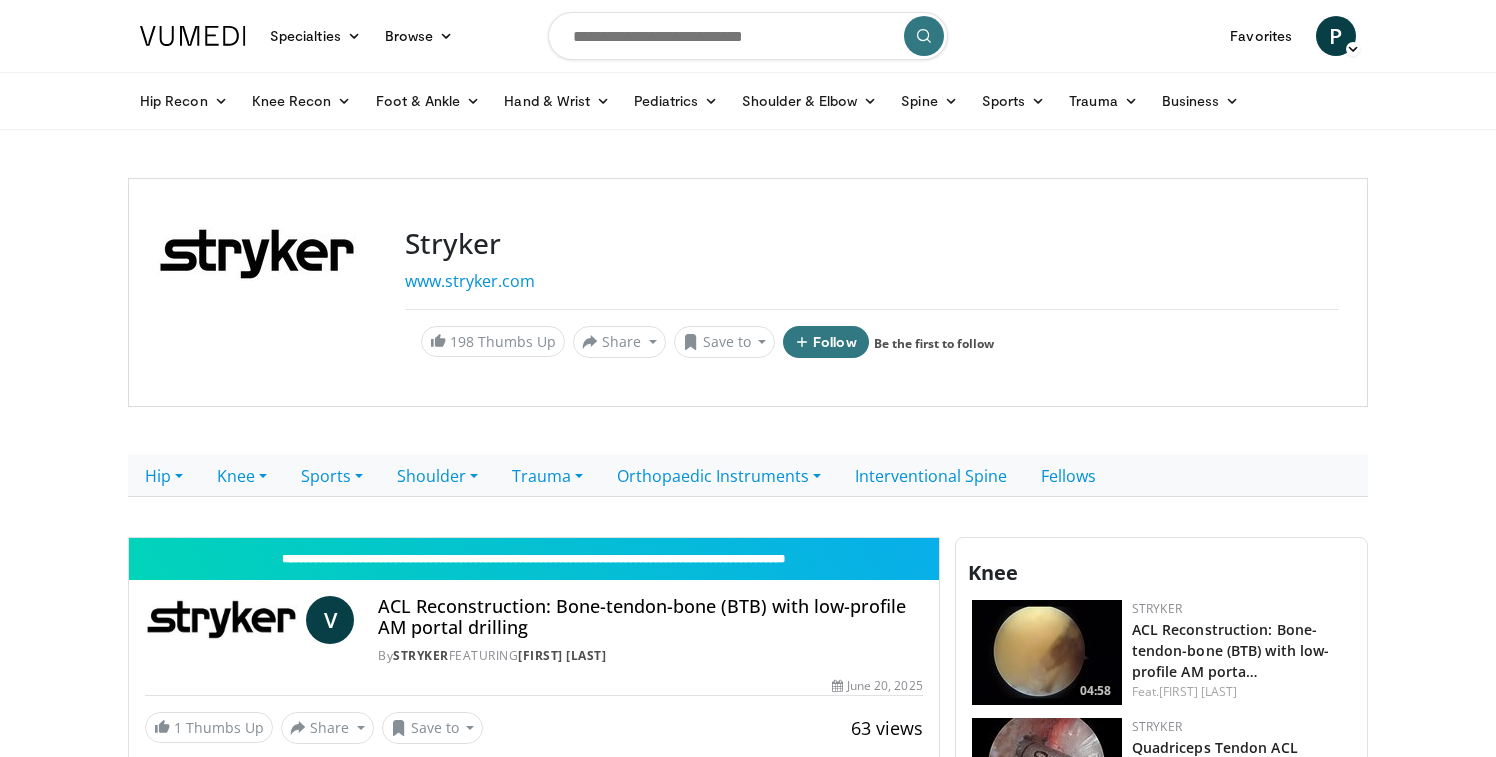 scroll, scrollTop: 0, scrollLeft: 0, axis: both 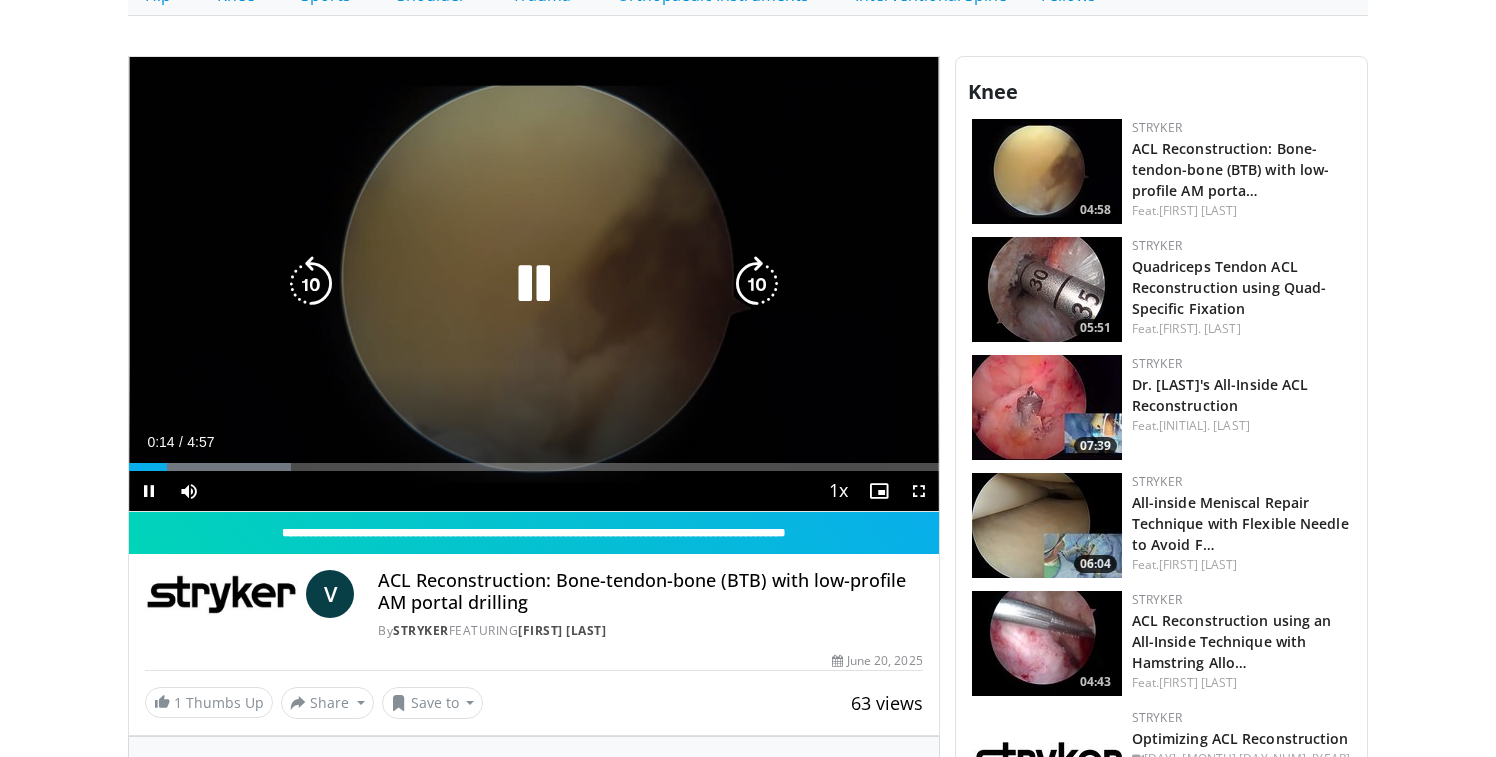 click at bounding box center [534, 284] 